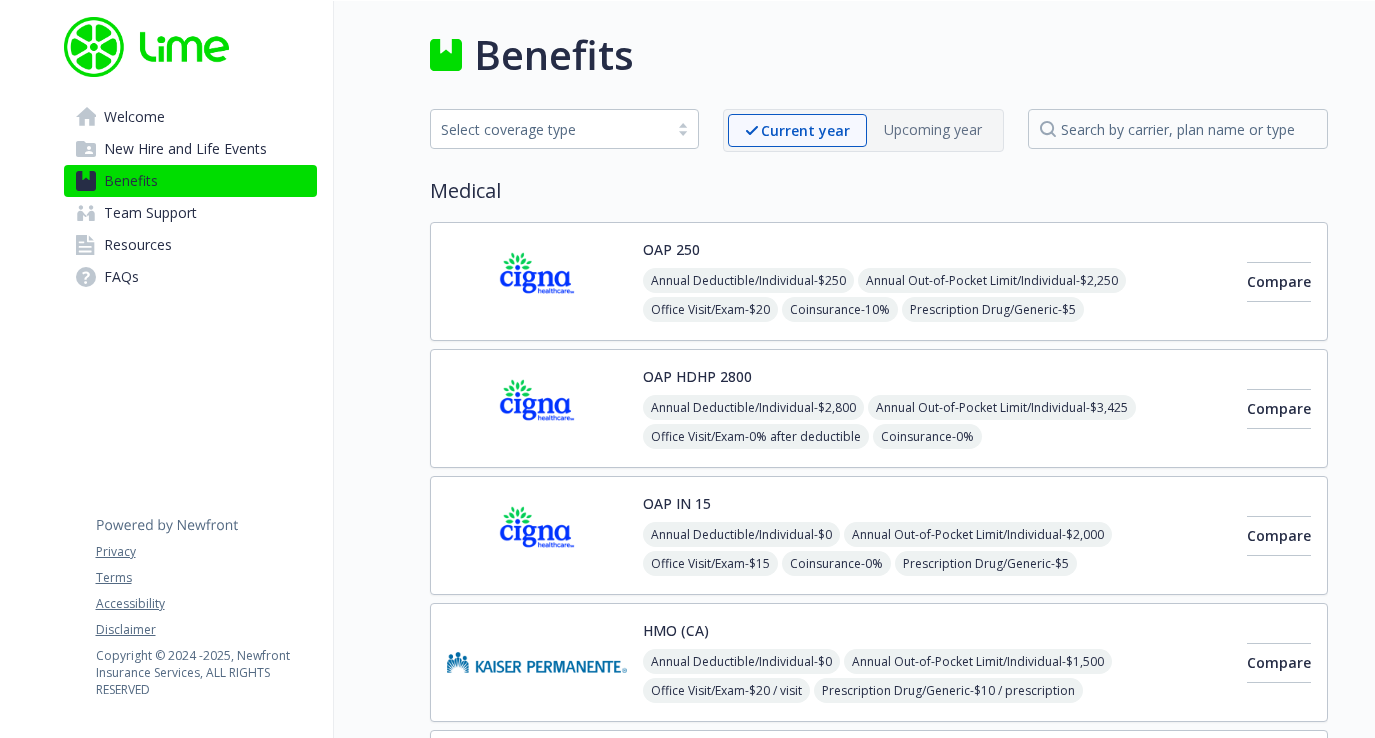 scroll, scrollTop: 0, scrollLeft: 0, axis: both 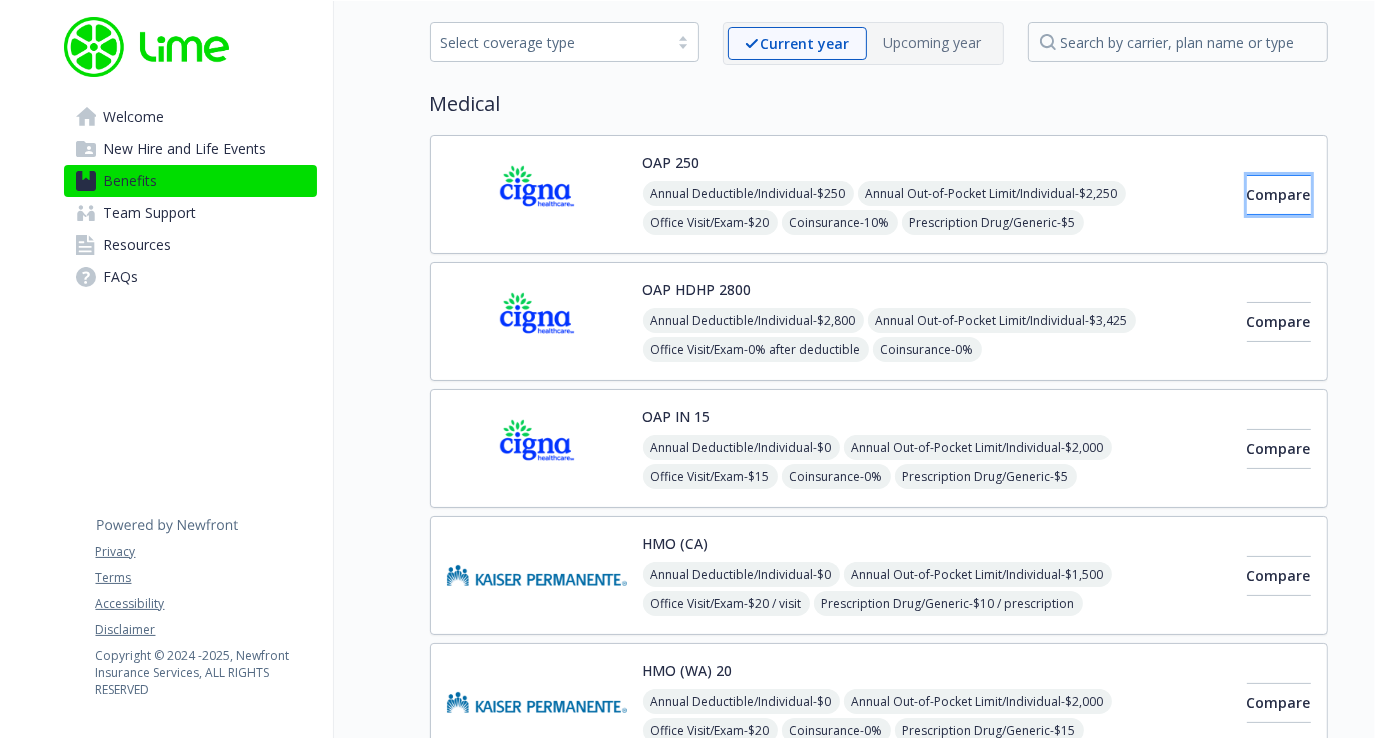 click on "Compare" at bounding box center [1279, 194] 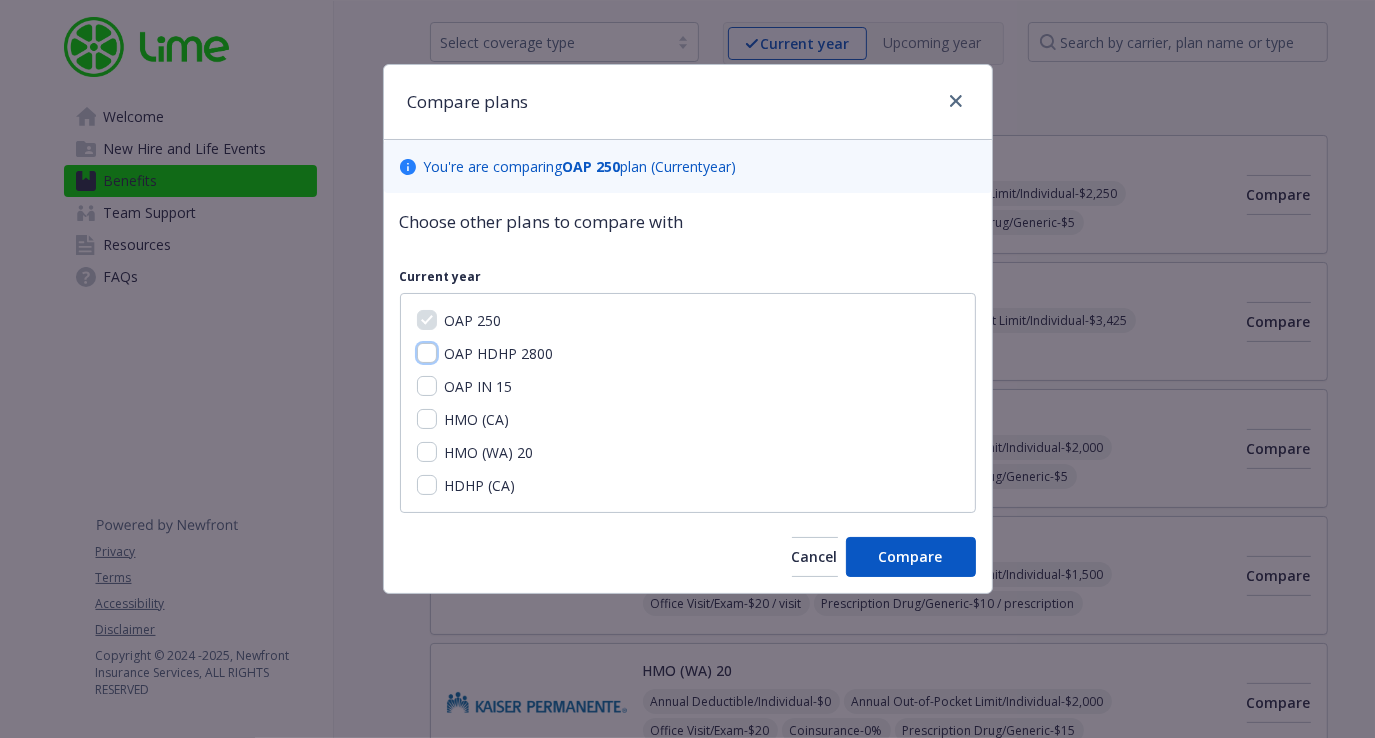 click on "OAP HDHP 2800" at bounding box center [427, 353] 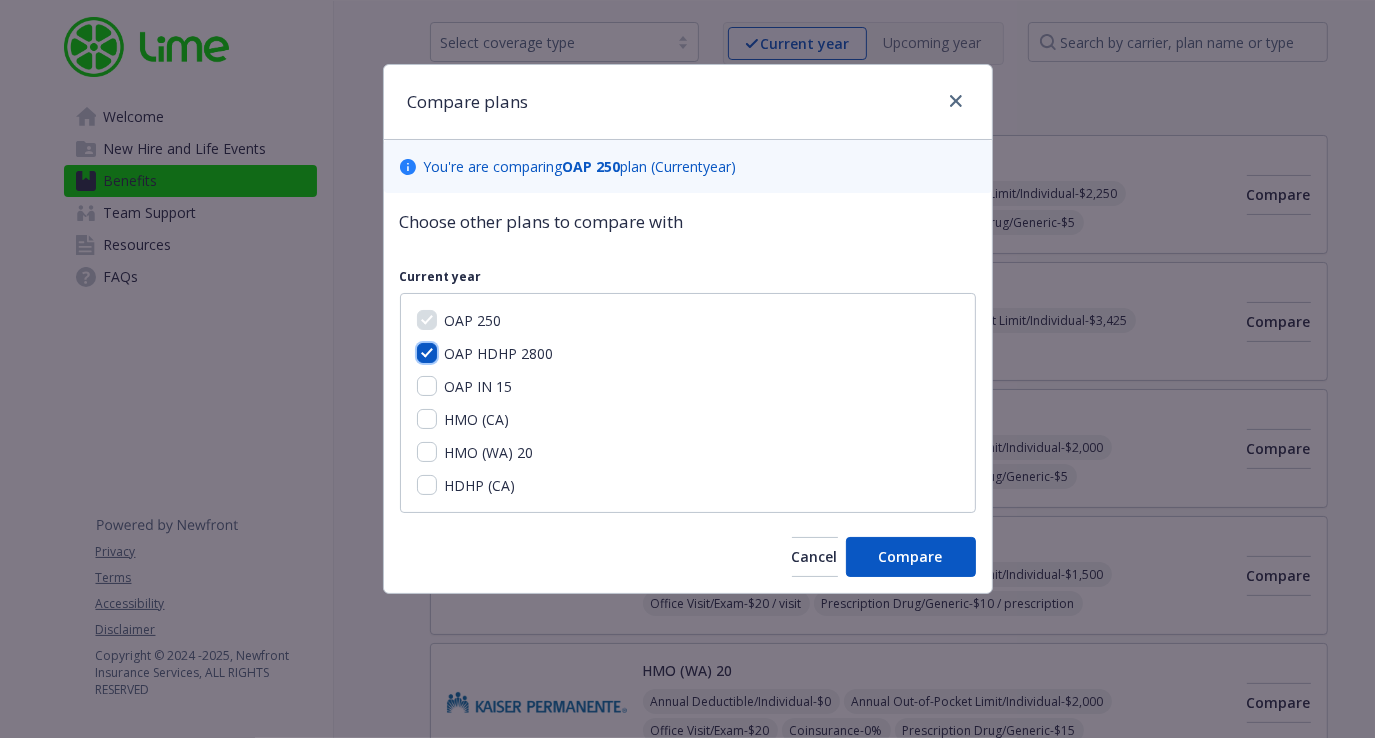 checkbox on "true" 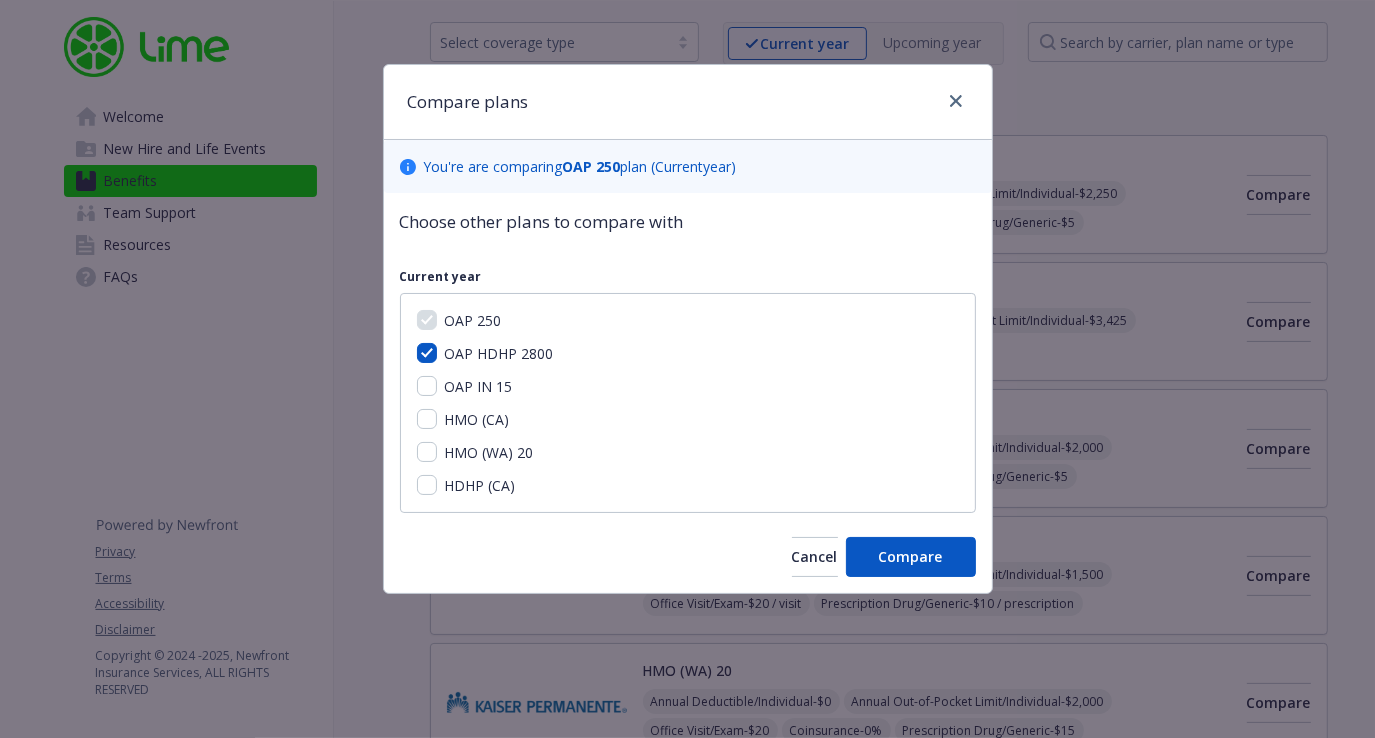 click on "OAP IN 15" at bounding box center (477, 386) 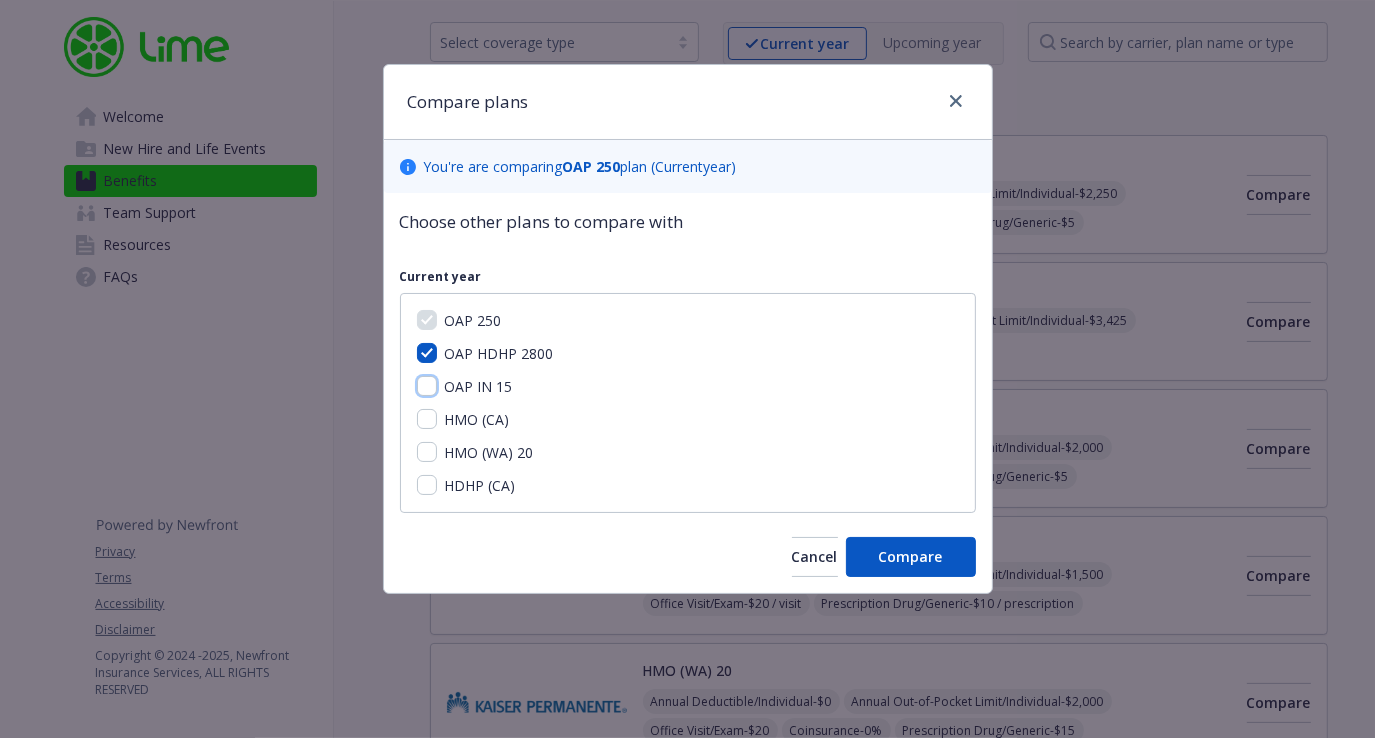 click on "OAP IN 15" at bounding box center (427, 386) 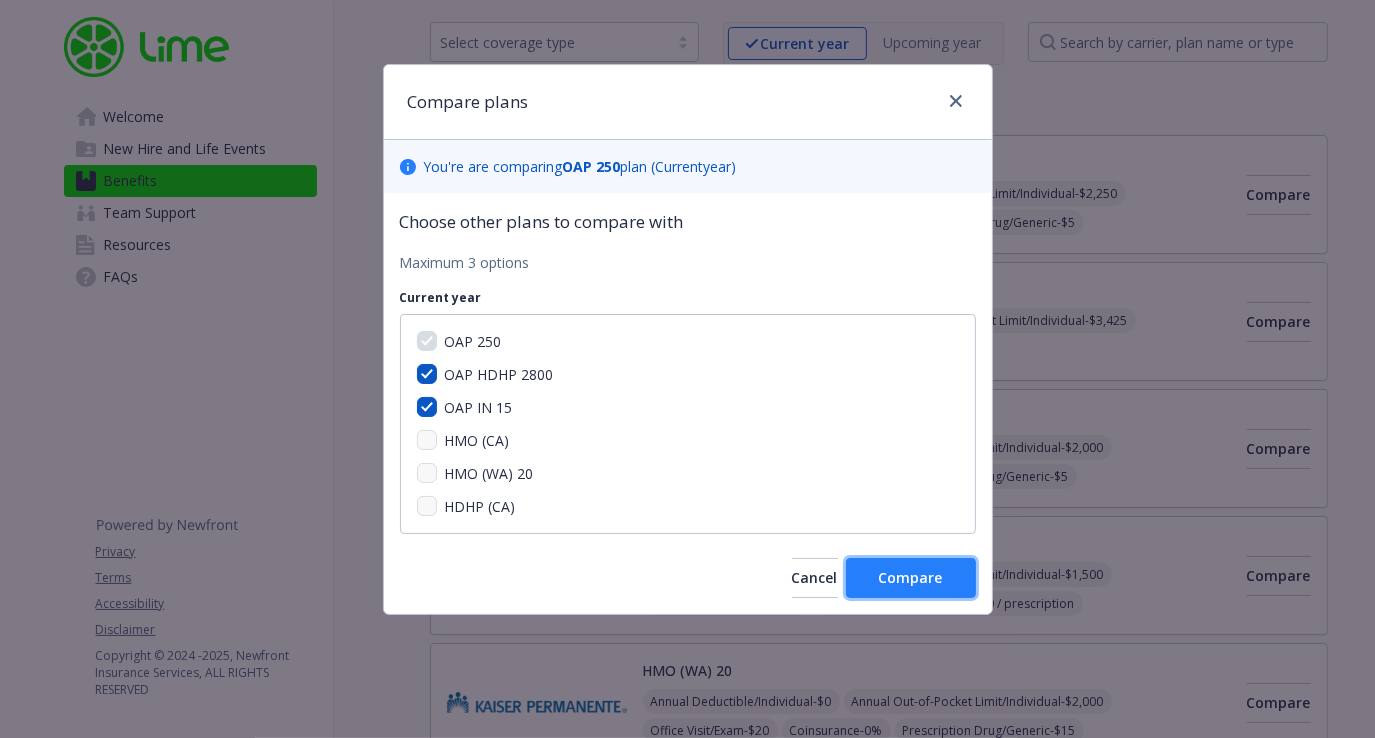 click on "Compare" at bounding box center (911, 577) 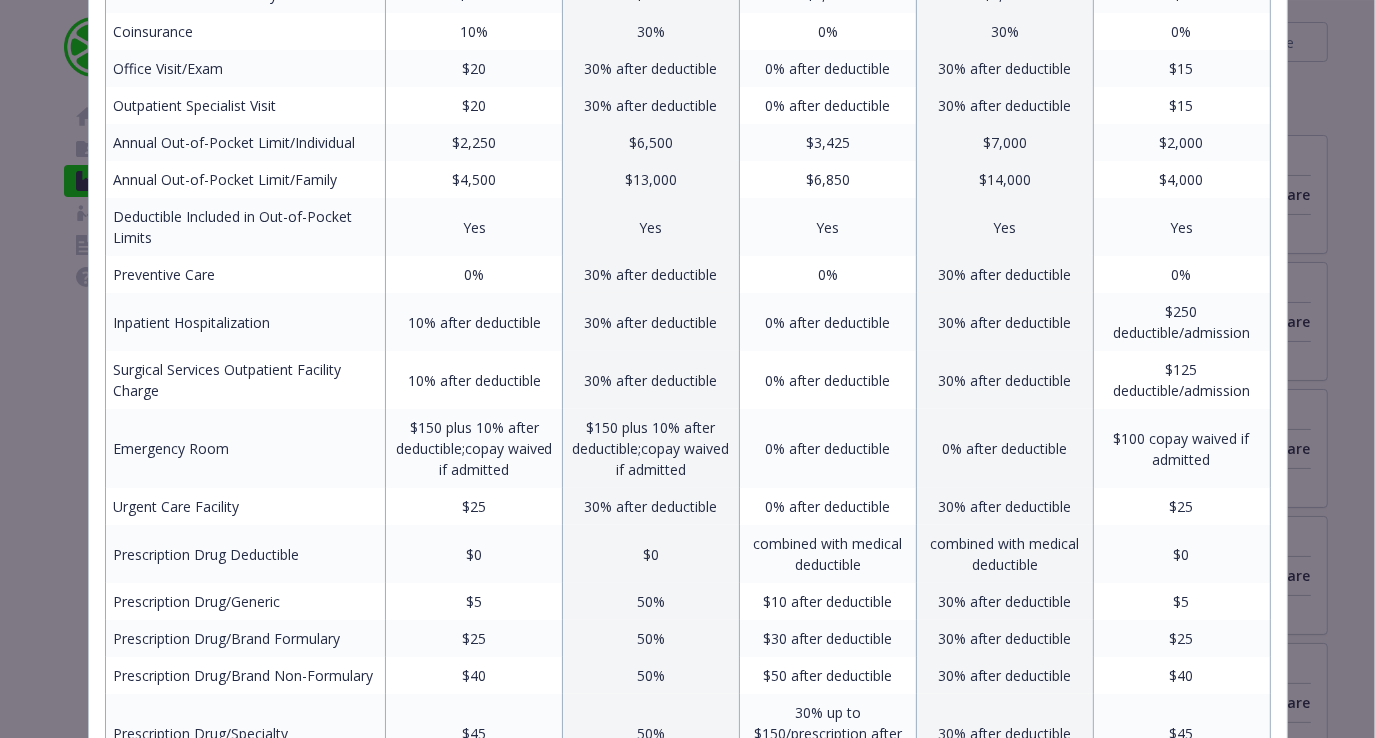 scroll, scrollTop: 0, scrollLeft: 0, axis: both 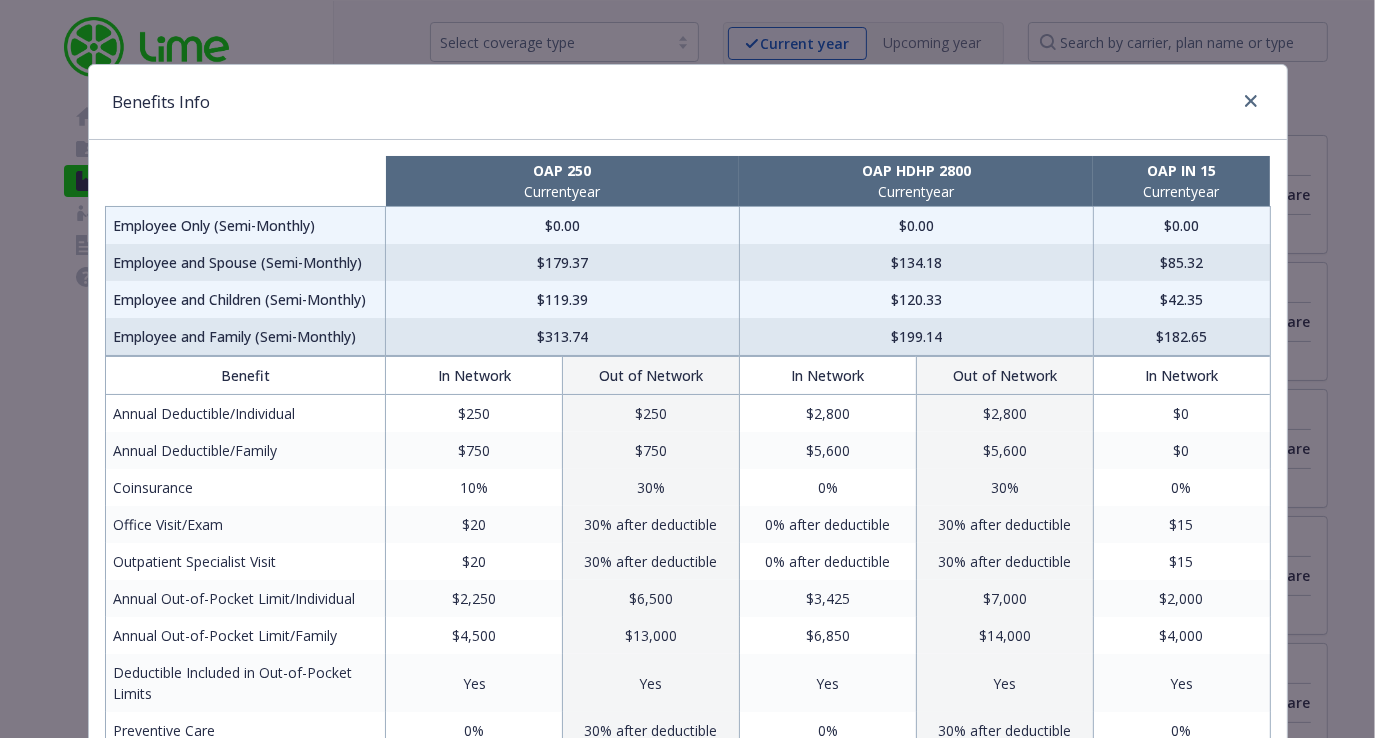 click at bounding box center (1247, 102) 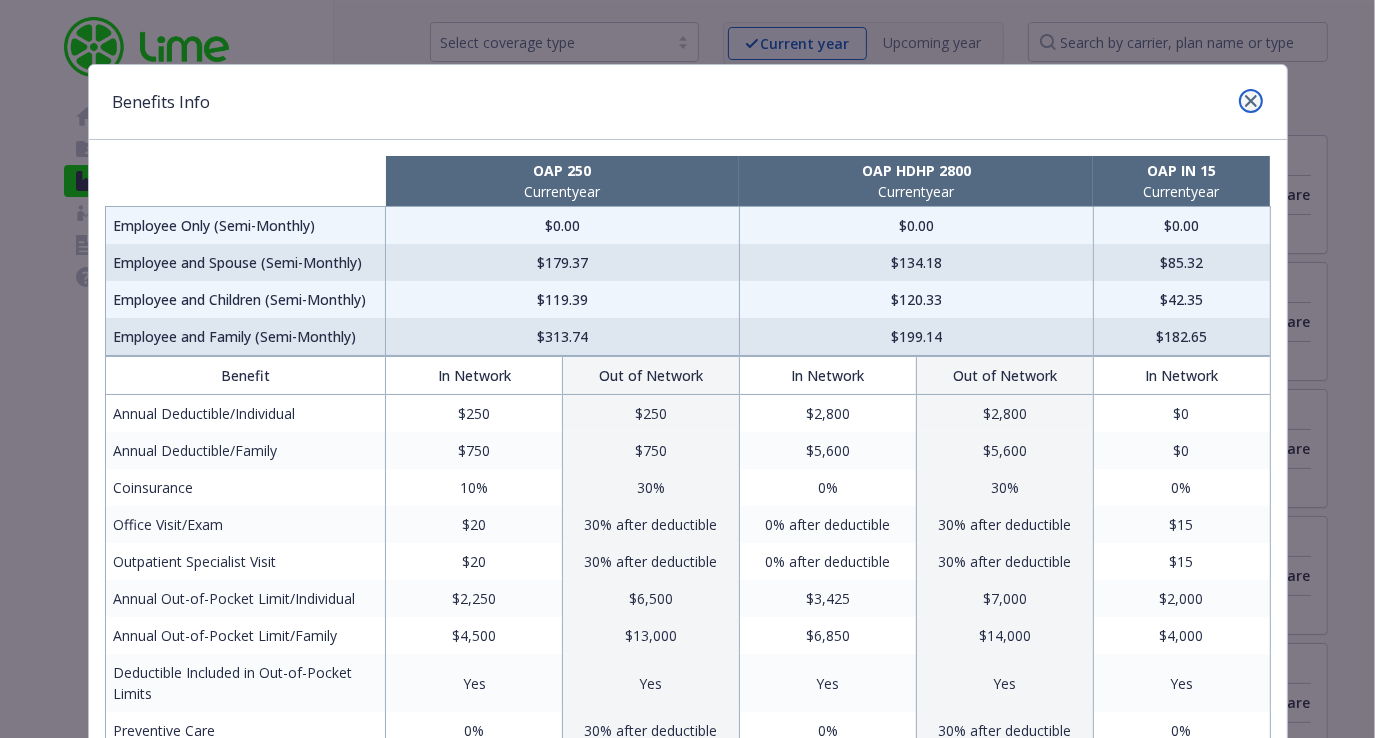 click 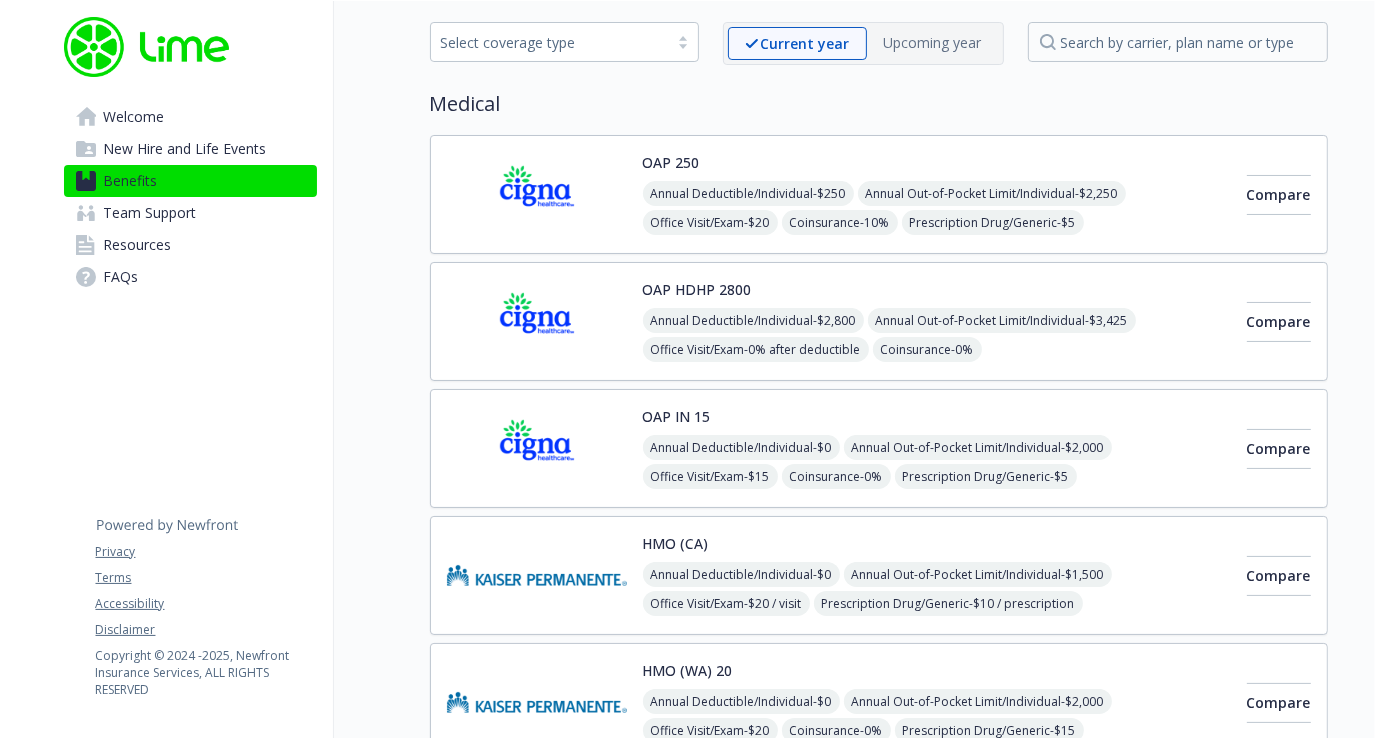 click on "New Hire and Life Events" at bounding box center [185, 149] 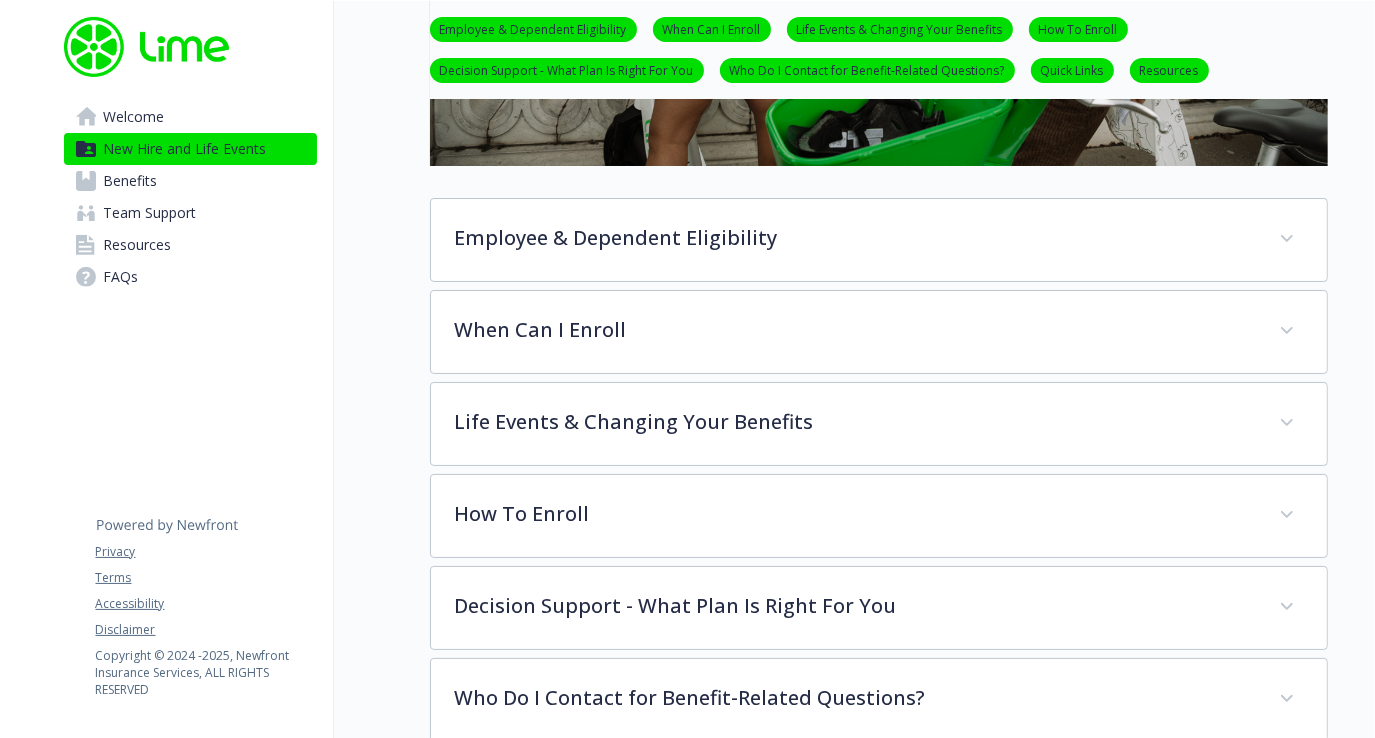 scroll, scrollTop: 641, scrollLeft: 0, axis: vertical 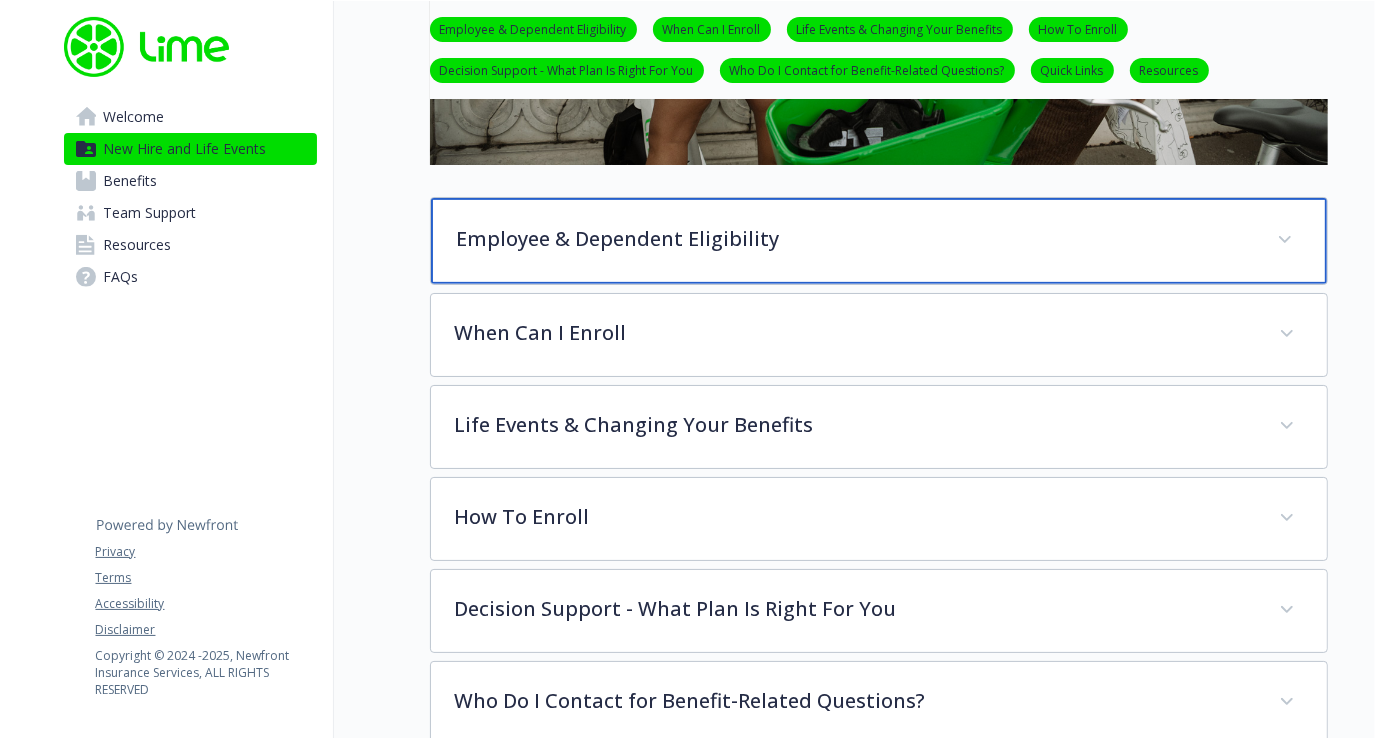 click at bounding box center (1285, 240) 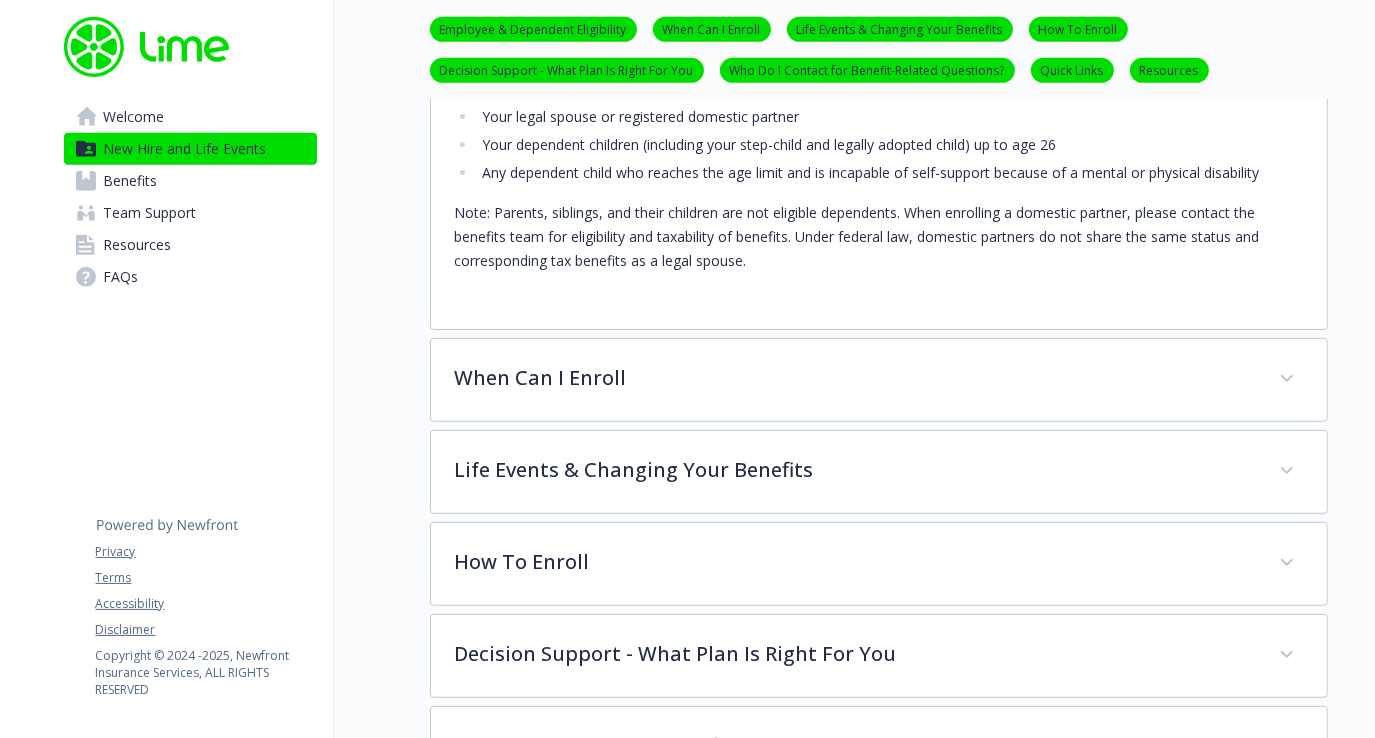 scroll, scrollTop: 1045, scrollLeft: 0, axis: vertical 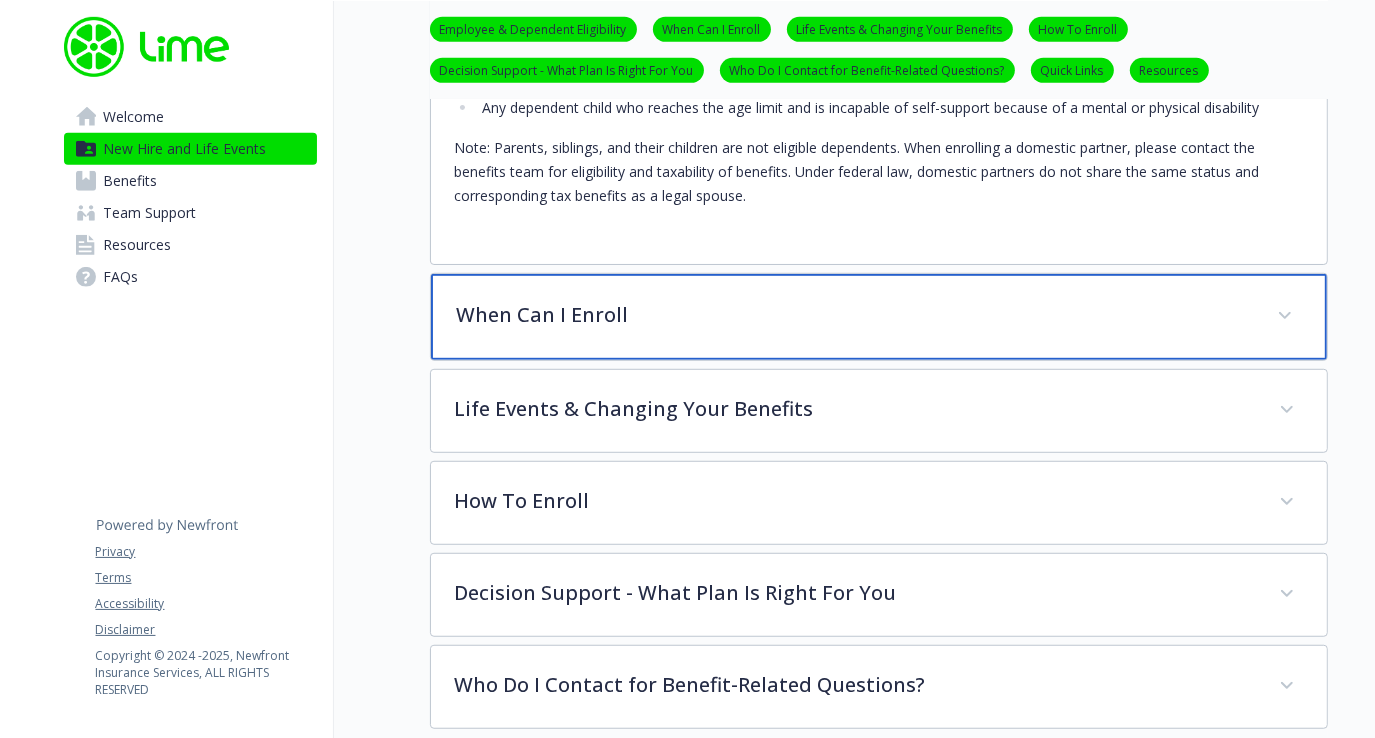 click 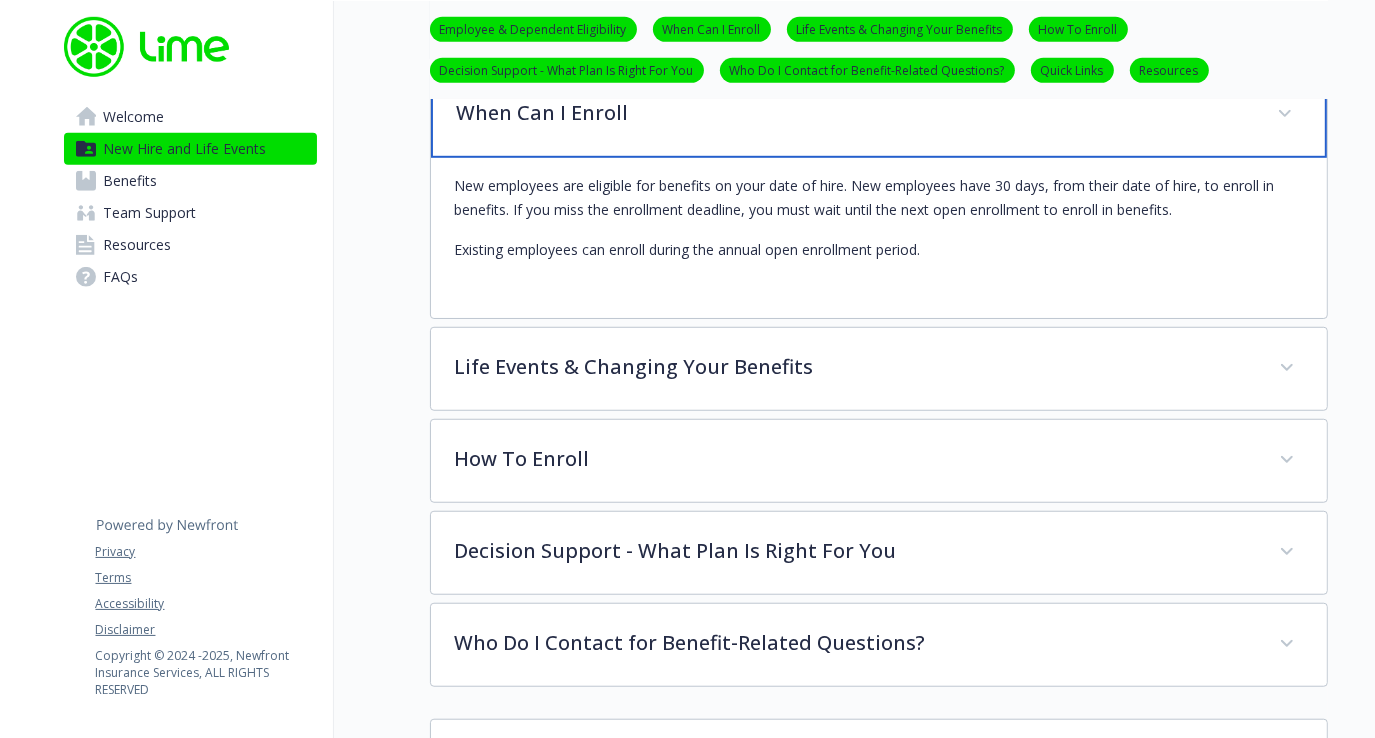 scroll, scrollTop: 1301, scrollLeft: 0, axis: vertical 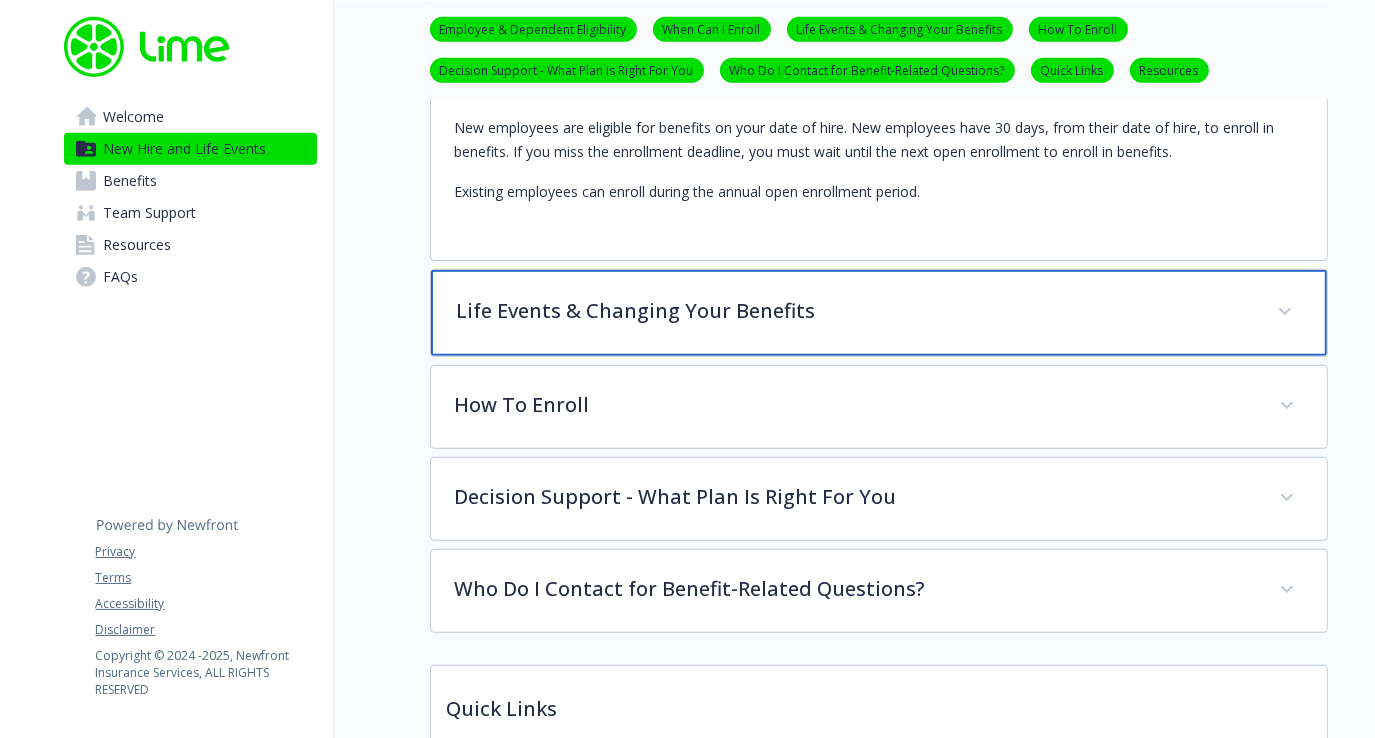 click at bounding box center [1285, 312] 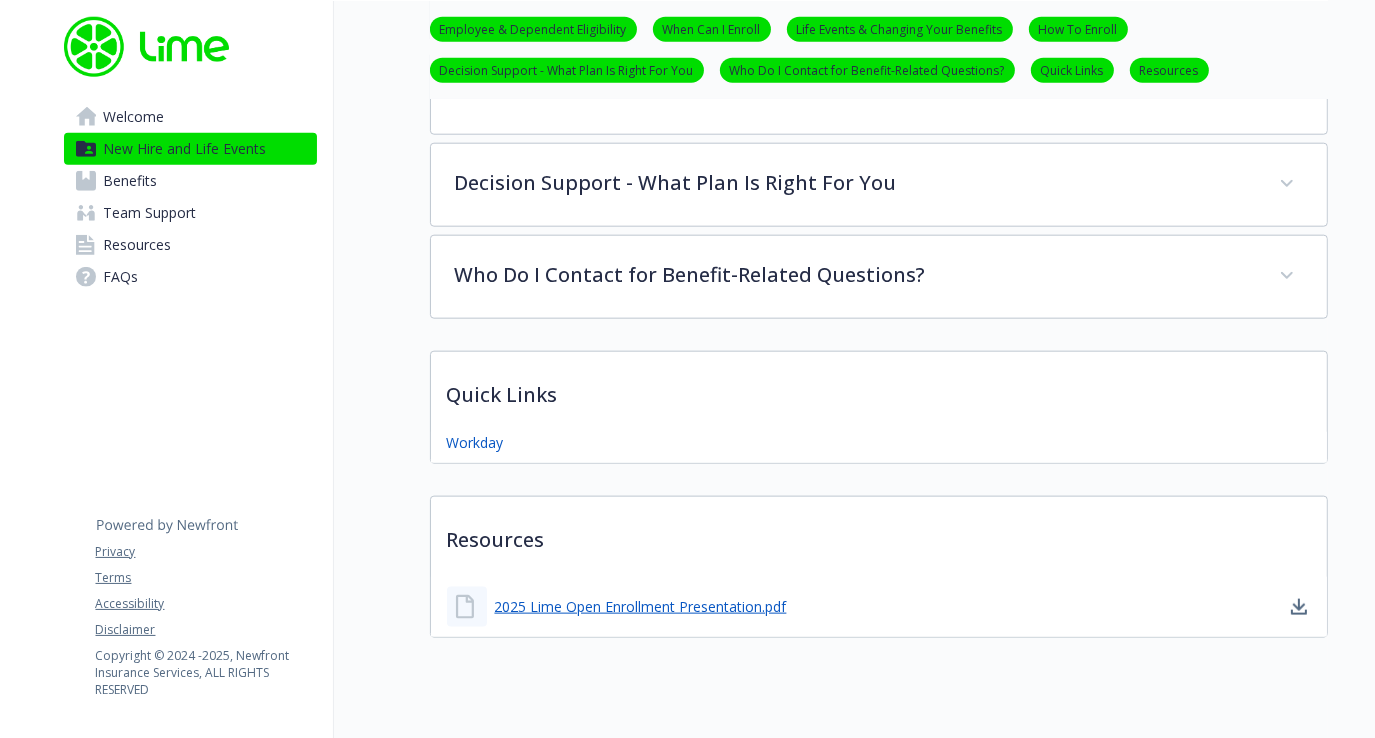 scroll, scrollTop: 2062, scrollLeft: 0, axis: vertical 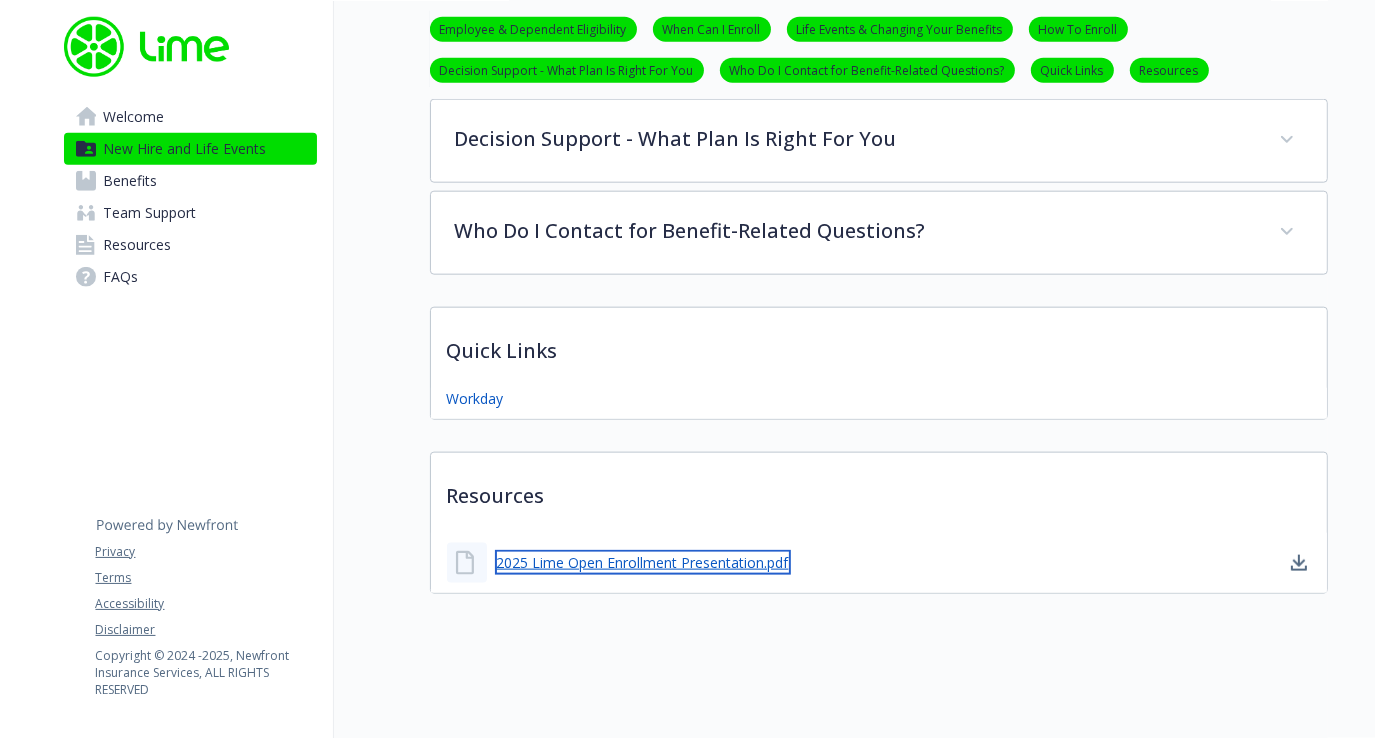 click on "2025 Lime Open Enrollment Presentation.pdf" at bounding box center (643, 562) 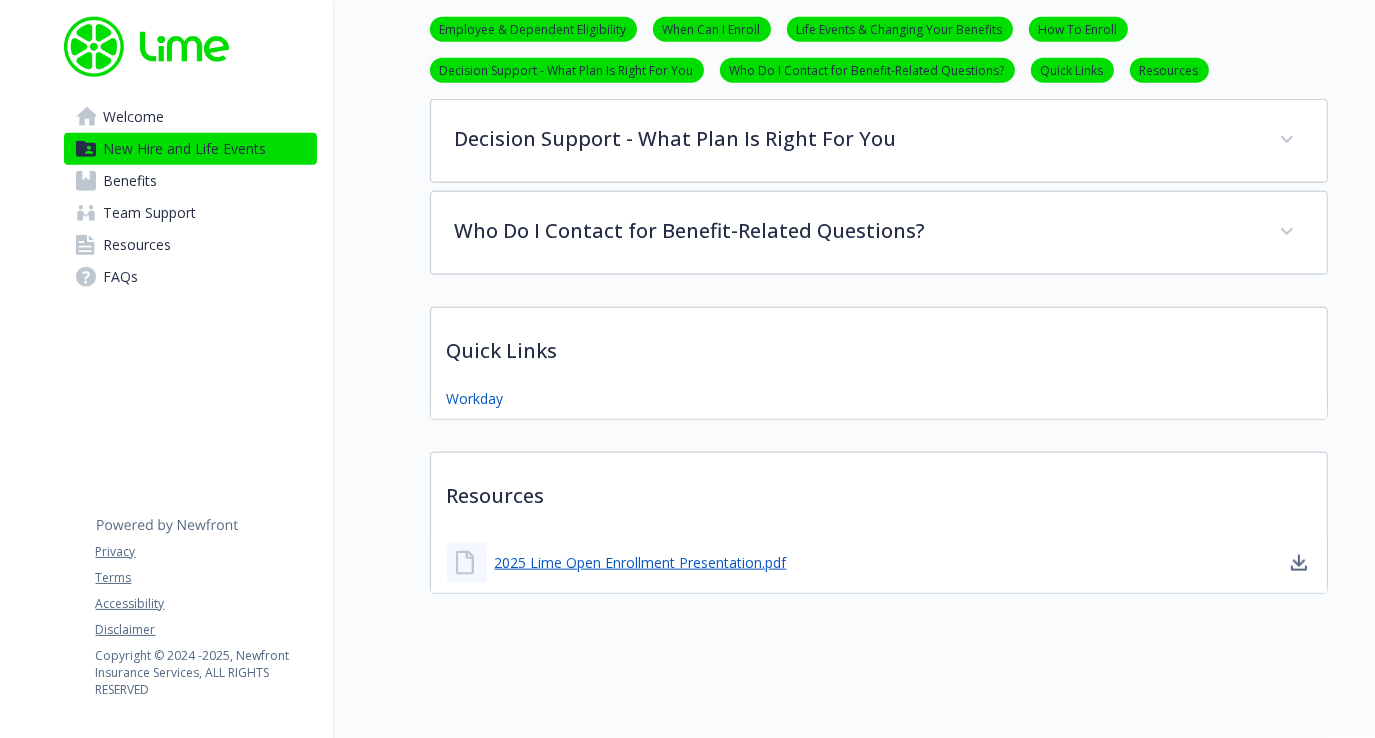scroll, scrollTop: 2058, scrollLeft: 0, axis: vertical 